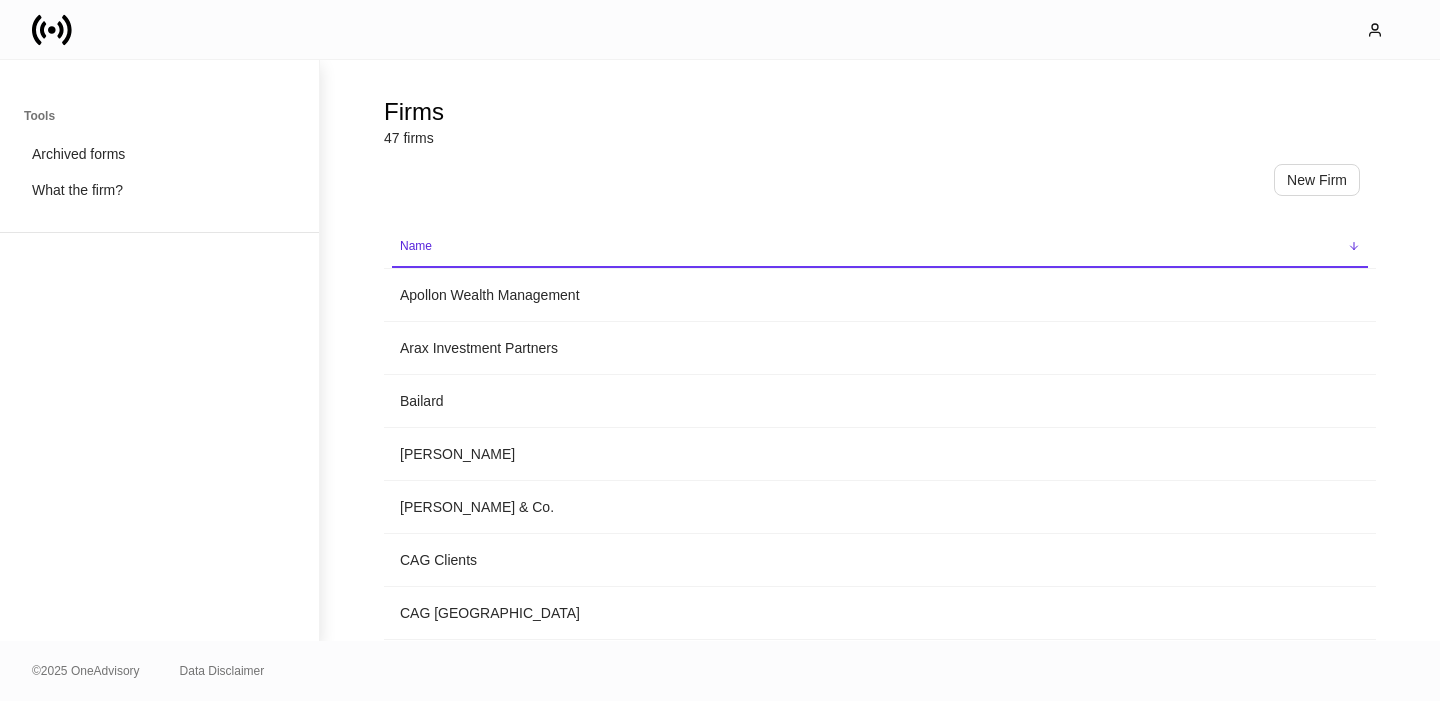scroll, scrollTop: 0, scrollLeft: 0, axis: both 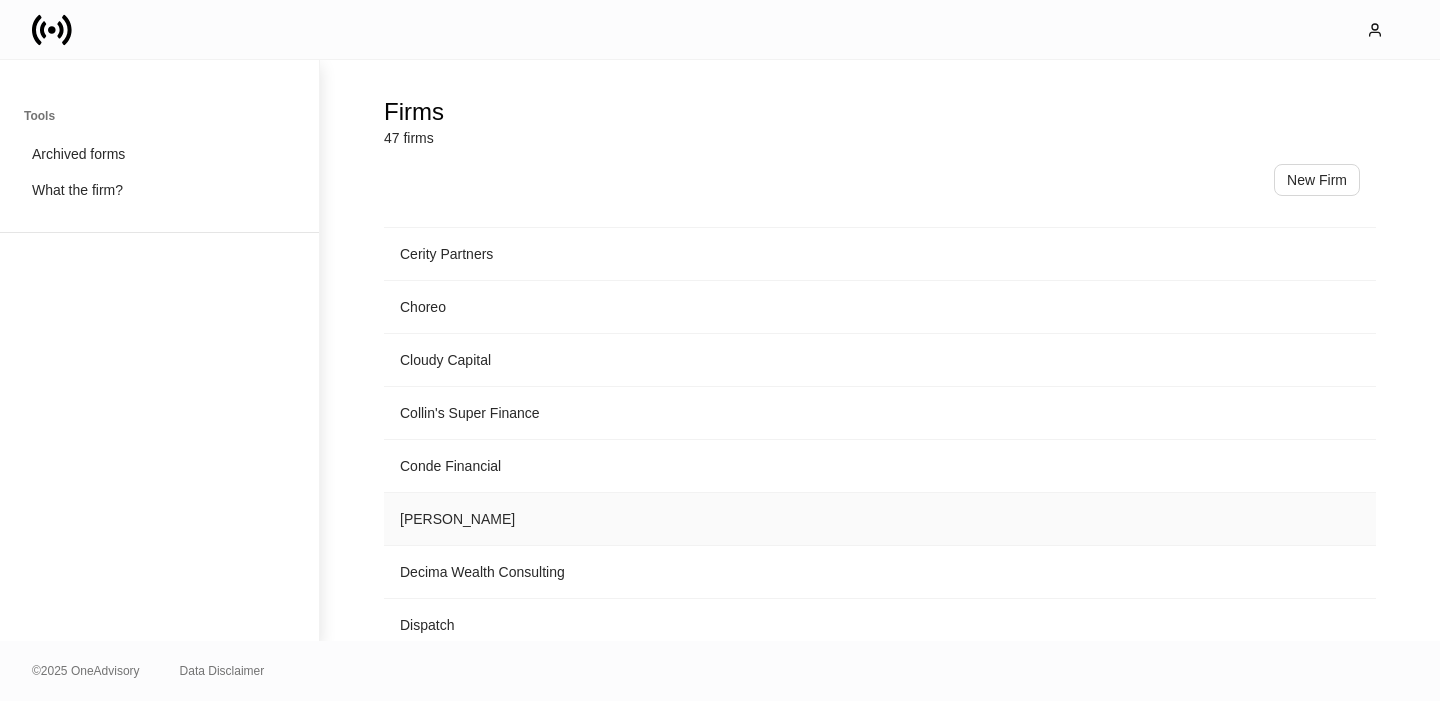 click on "D.A. Davidson" at bounding box center [880, 519] 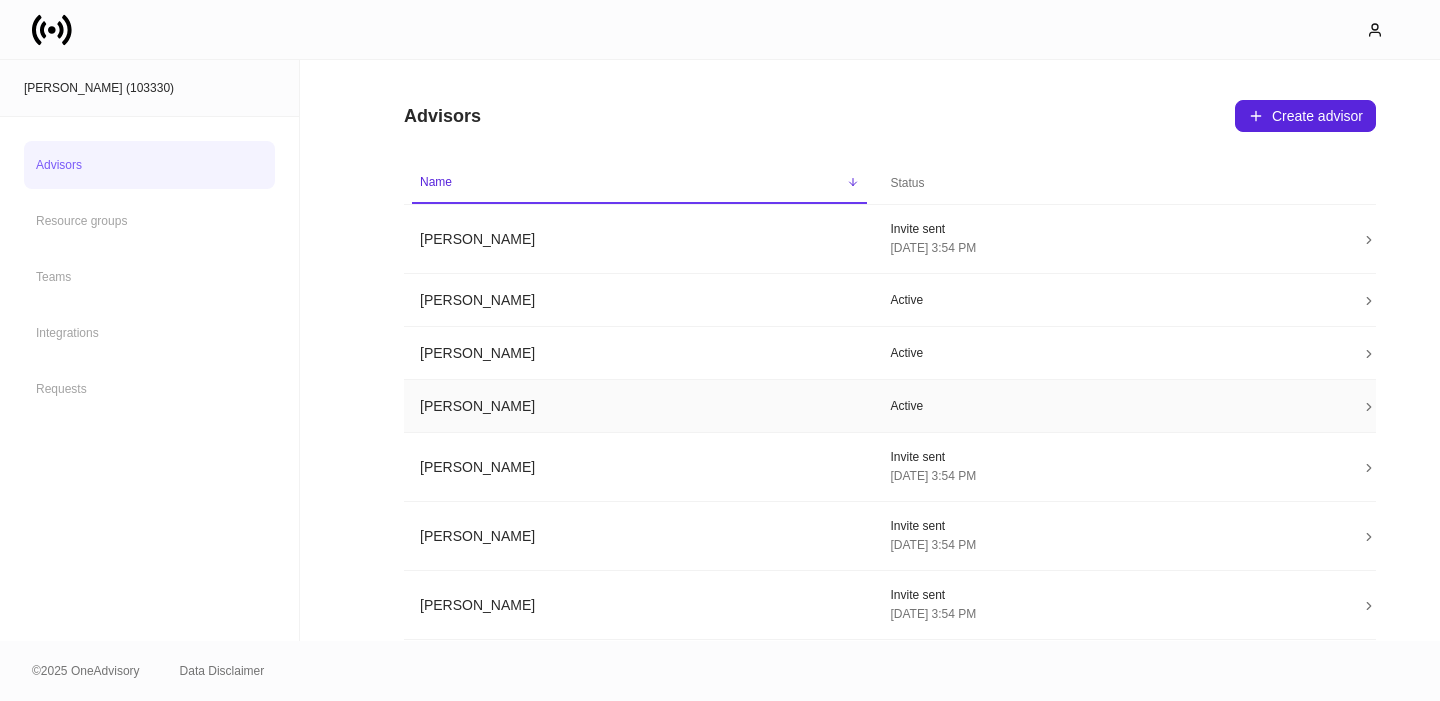 scroll, scrollTop: 104, scrollLeft: 0, axis: vertical 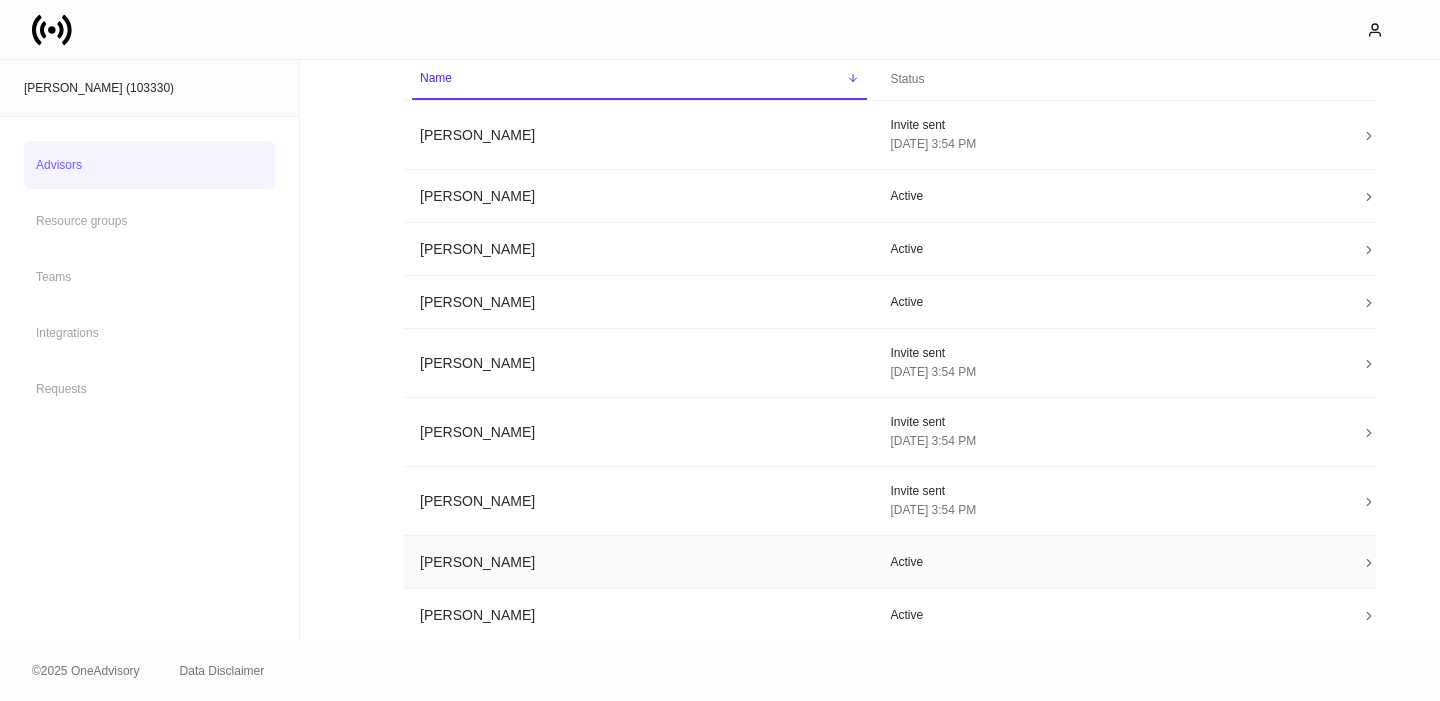 click on "Skyler Bloxham" at bounding box center (639, 562) 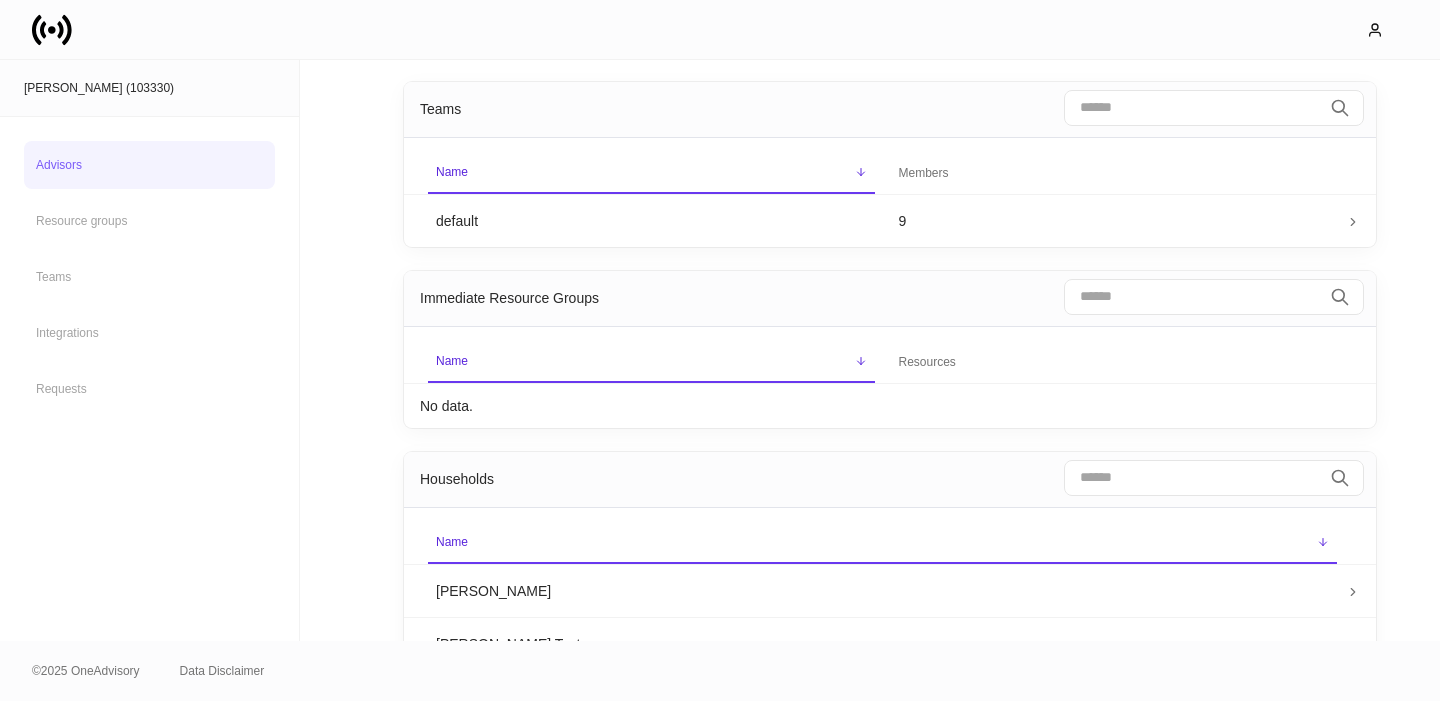 scroll, scrollTop: 0, scrollLeft: 0, axis: both 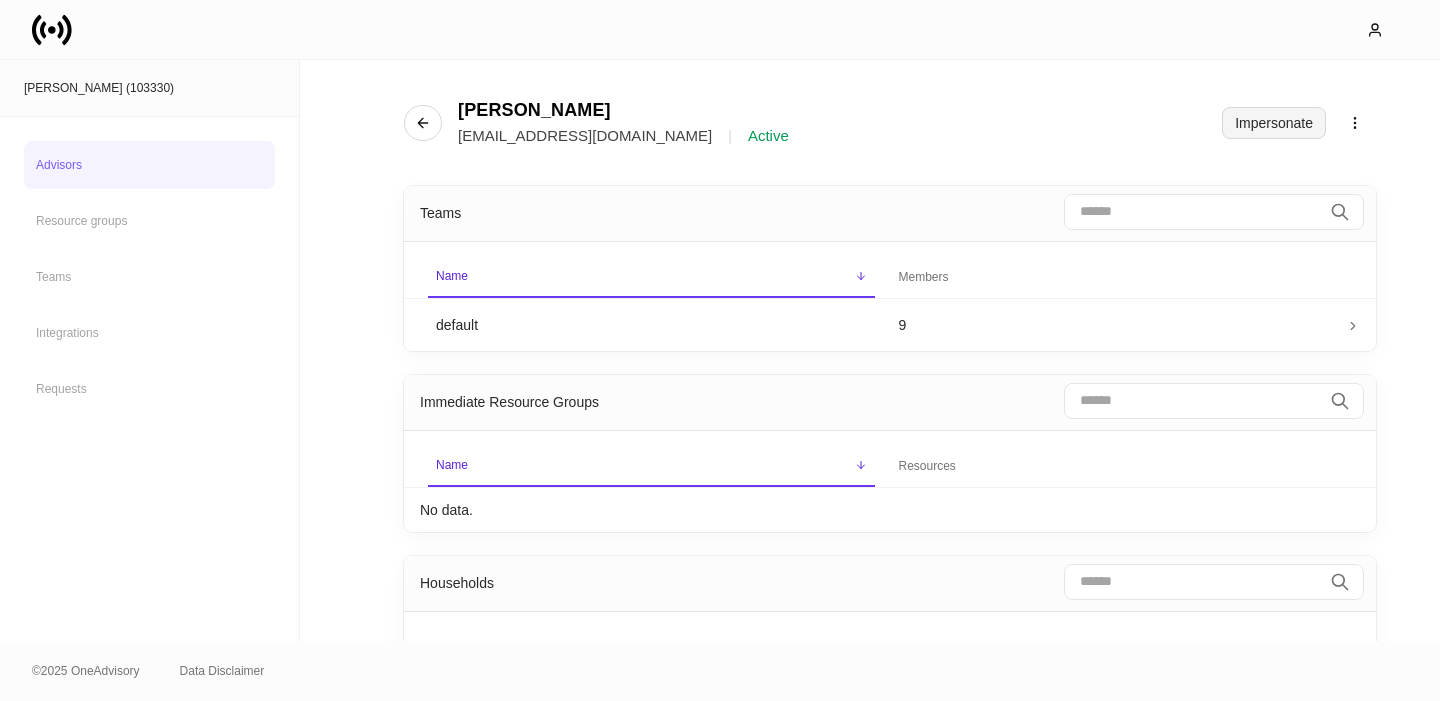 click on "Impersonate" at bounding box center [1274, 123] 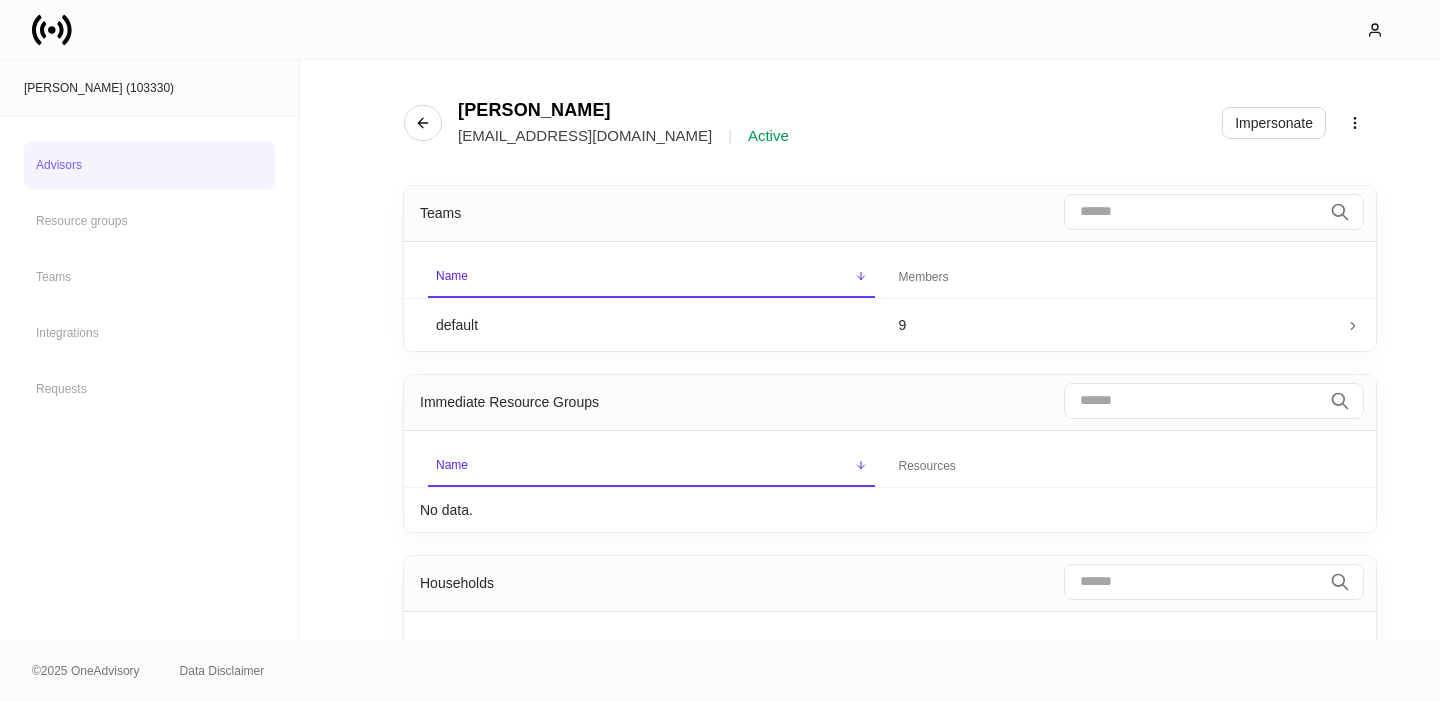 drag, startPoint x: 51, startPoint y: 32, endPoint x: 67, endPoint y: 135, distance: 104.23531 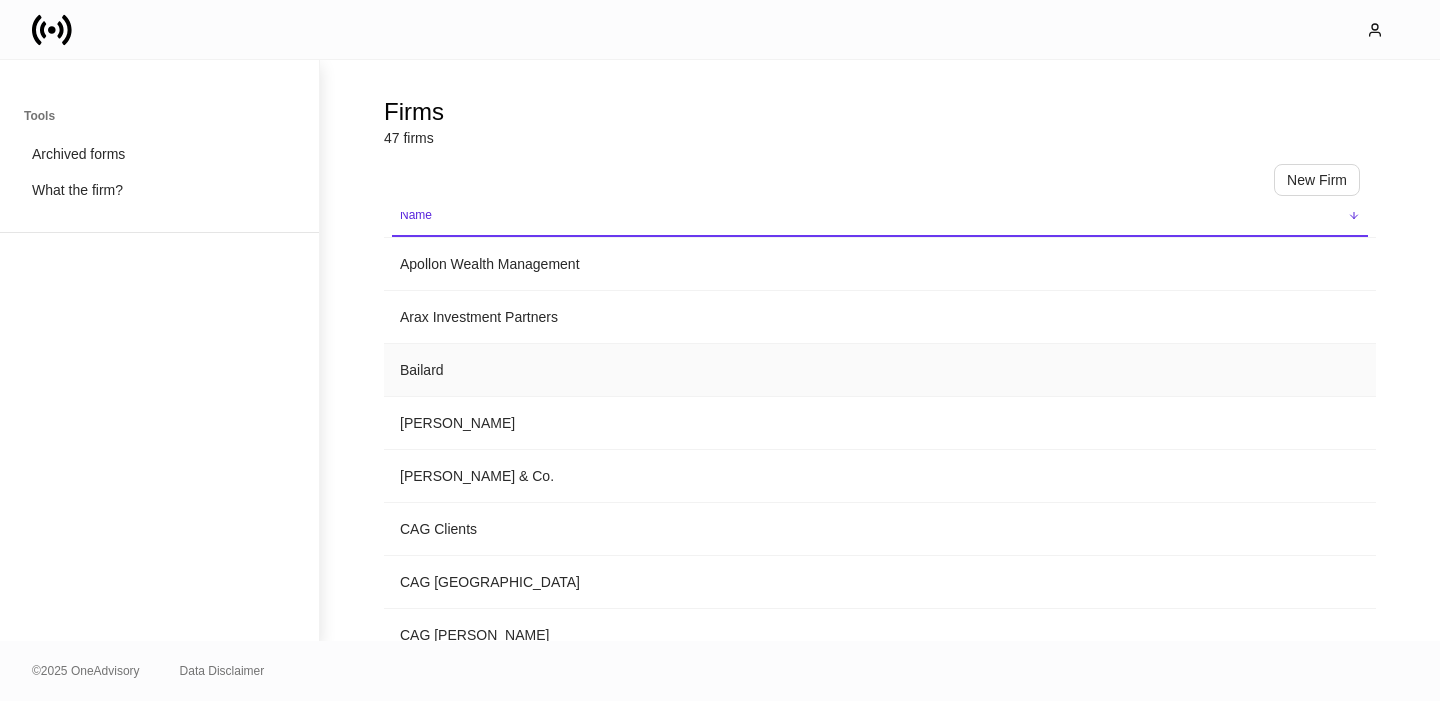 scroll, scrollTop: 110, scrollLeft: 0, axis: vertical 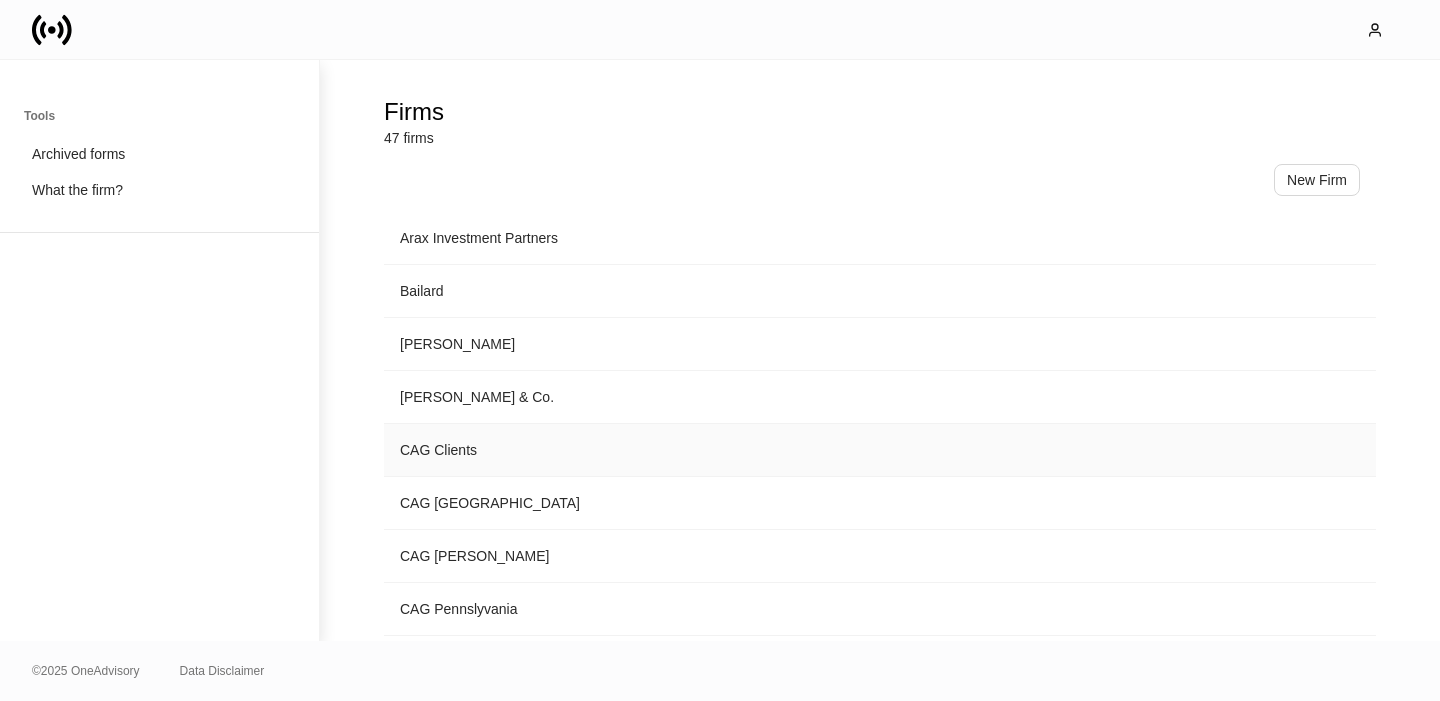 click on "CAG Clients" at bounding box center [880, 450] 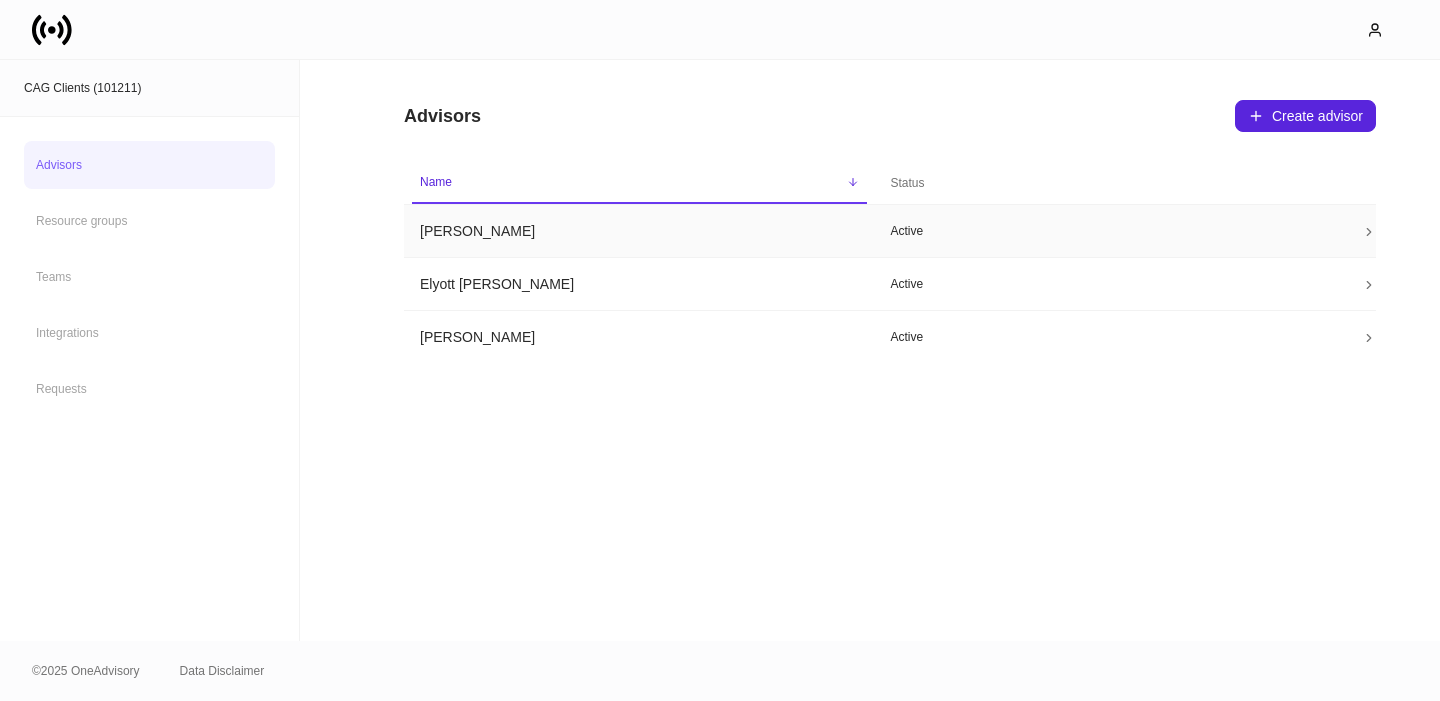 click on "Chris Csenge" at bounding box center [639, 231] 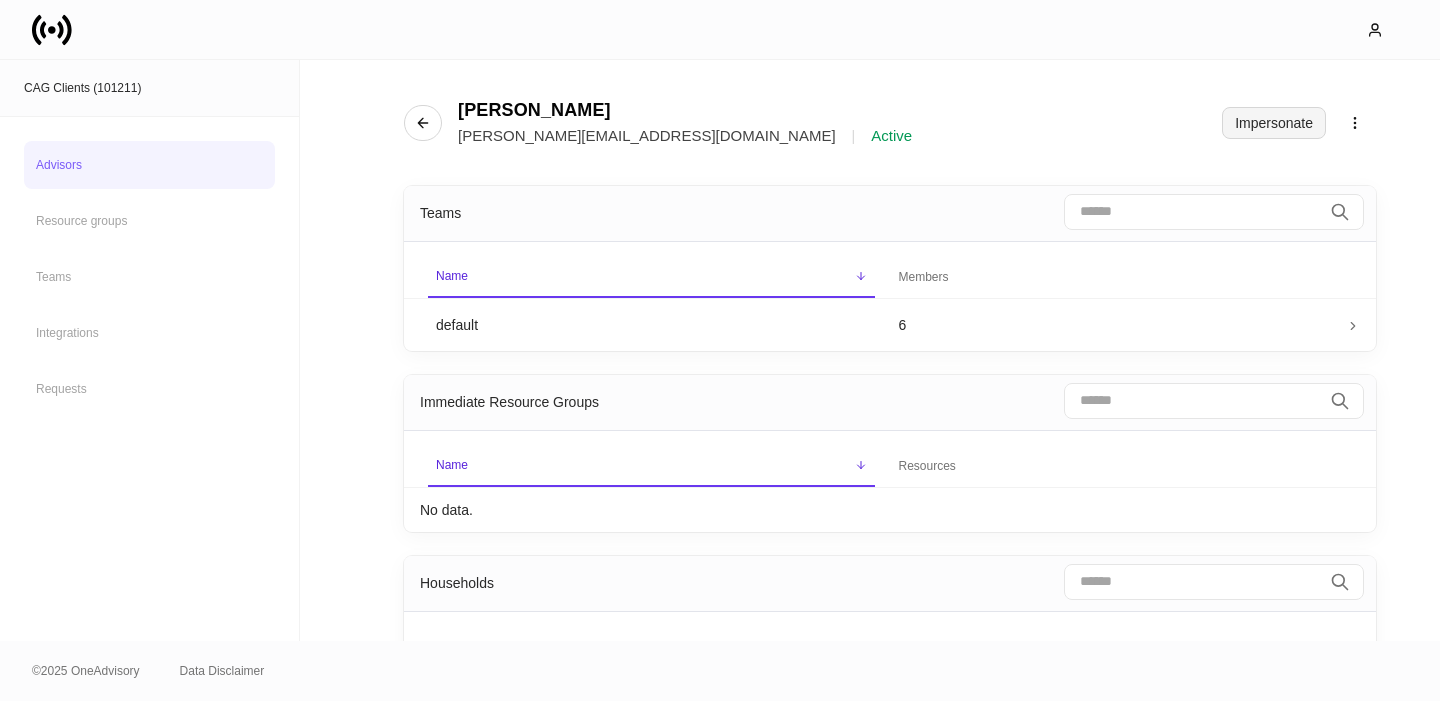 click on "Impersonate" at bounding box center [1274, 123] 